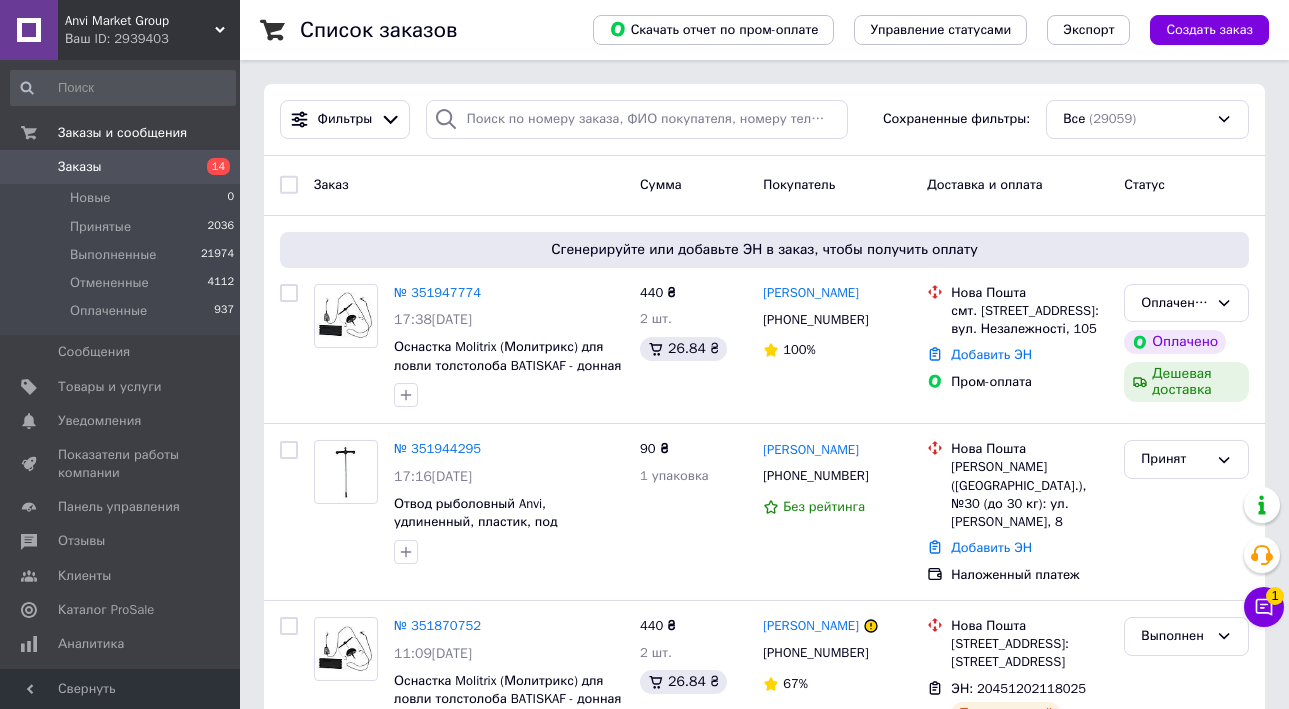 scroll, scrollTop: 0, scrollLeft: 0, axis: both 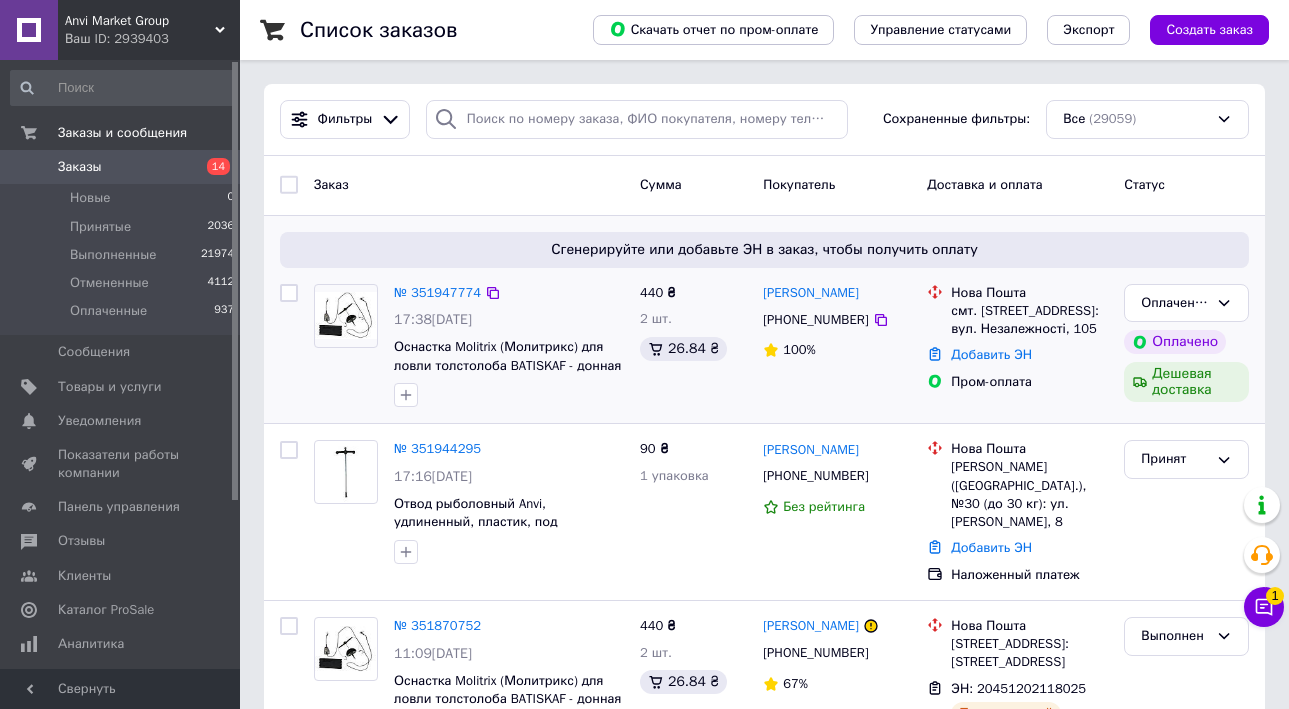 click on "Сгенерируйте или добавьте ЭН в заказ, чтобы получить оплату № 351947774 17:38[DATE] Оснастка Molitrix (Молитрикс) для ловли толстолоба BATISKAF - донная - 2 крючка - оснащенная - груз 80гр 440 ₴ 2 шт. 26.84 ₴ [PERSON_NAME] [PHONE_NUMBER] 100% [GEOGRAPHIC_DATA]. [STREET_ADDRESS]: вул. Незалежності, 105 Добавить ЭН Пром-оплата Оплаченный Оплачено Дешевая доставка" at bounding box center (764, 320) 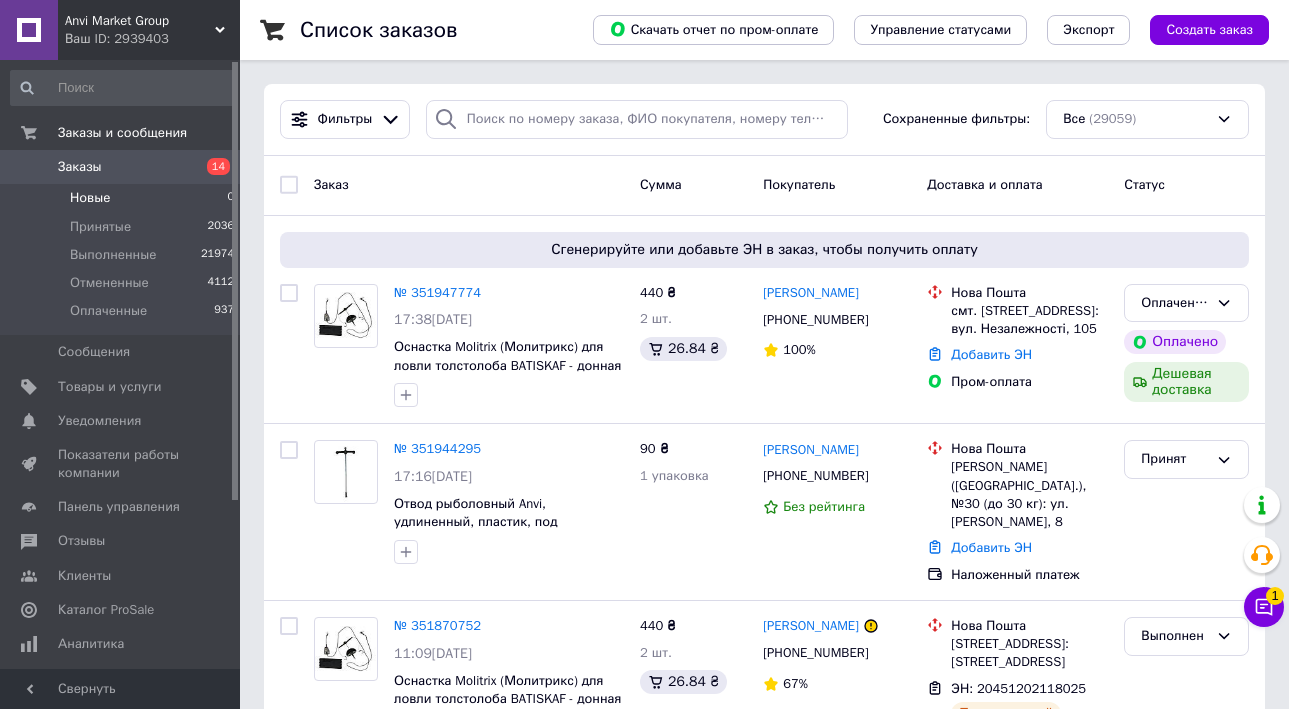 click on "Новые" at bounding box center (90, 198) 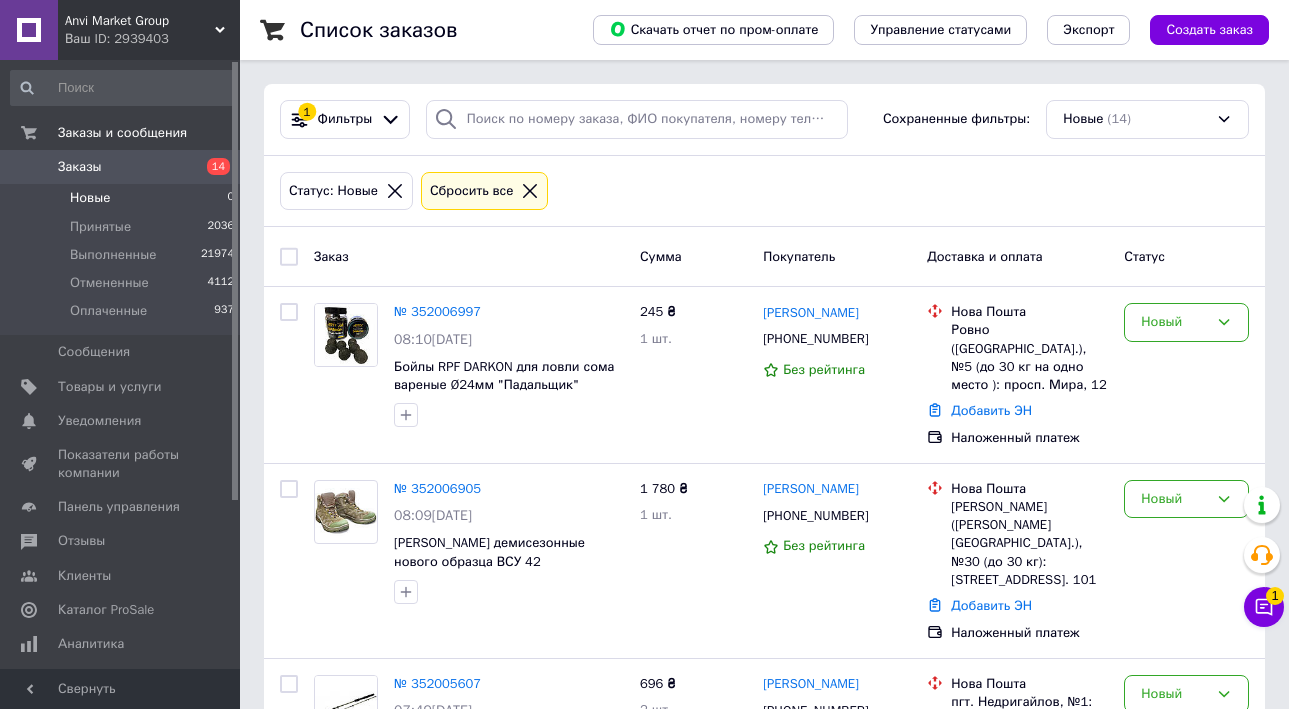 drag, startPoint x: 764, startPoint y: 205, endPoint x: 770, endPoint y: 216, distance: 12.529964 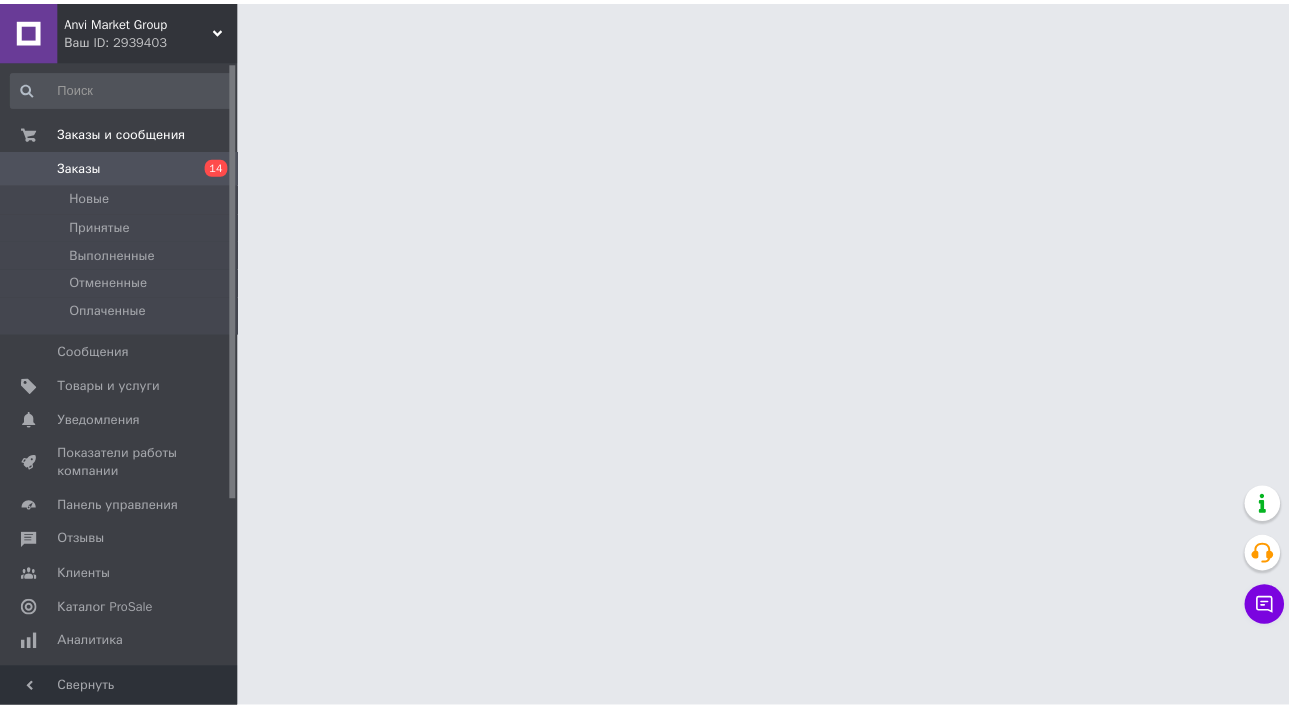 scroll, scrollTop: 0, scrollLeft: 0, axis: both 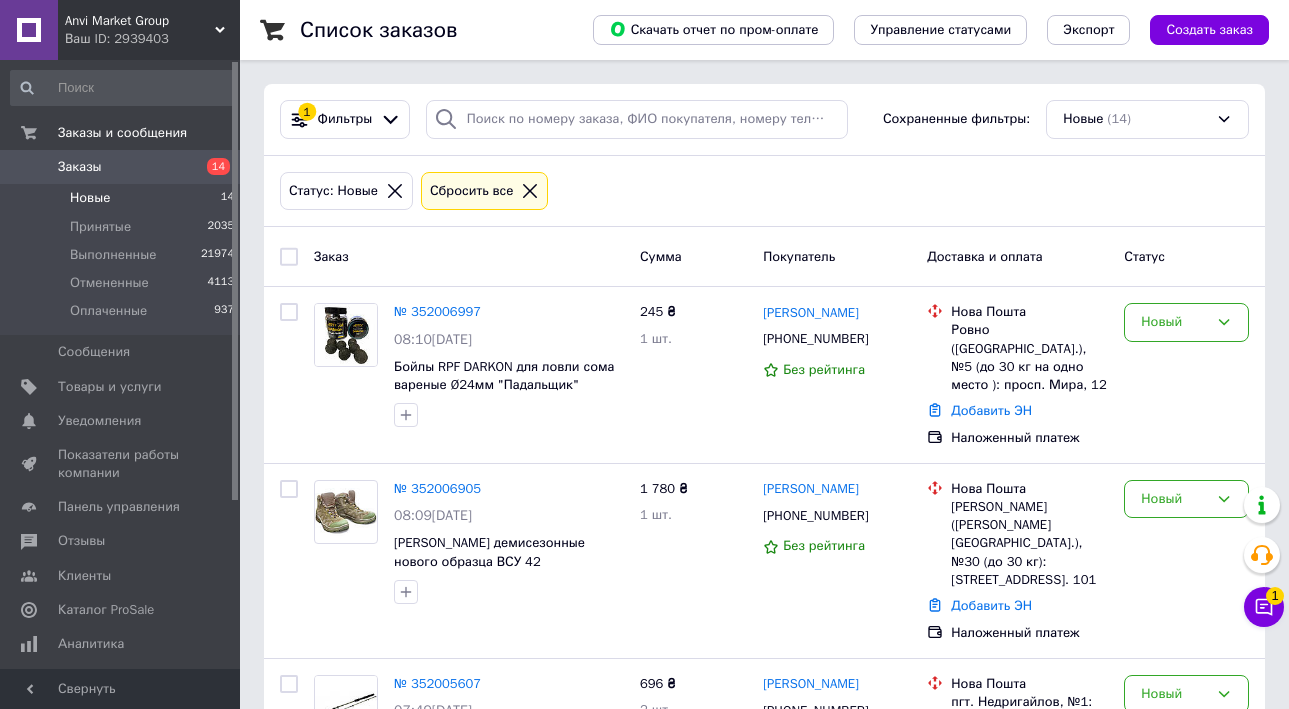 click on "Статус: Новые Сбросить все" at bounding box center [764, 192] 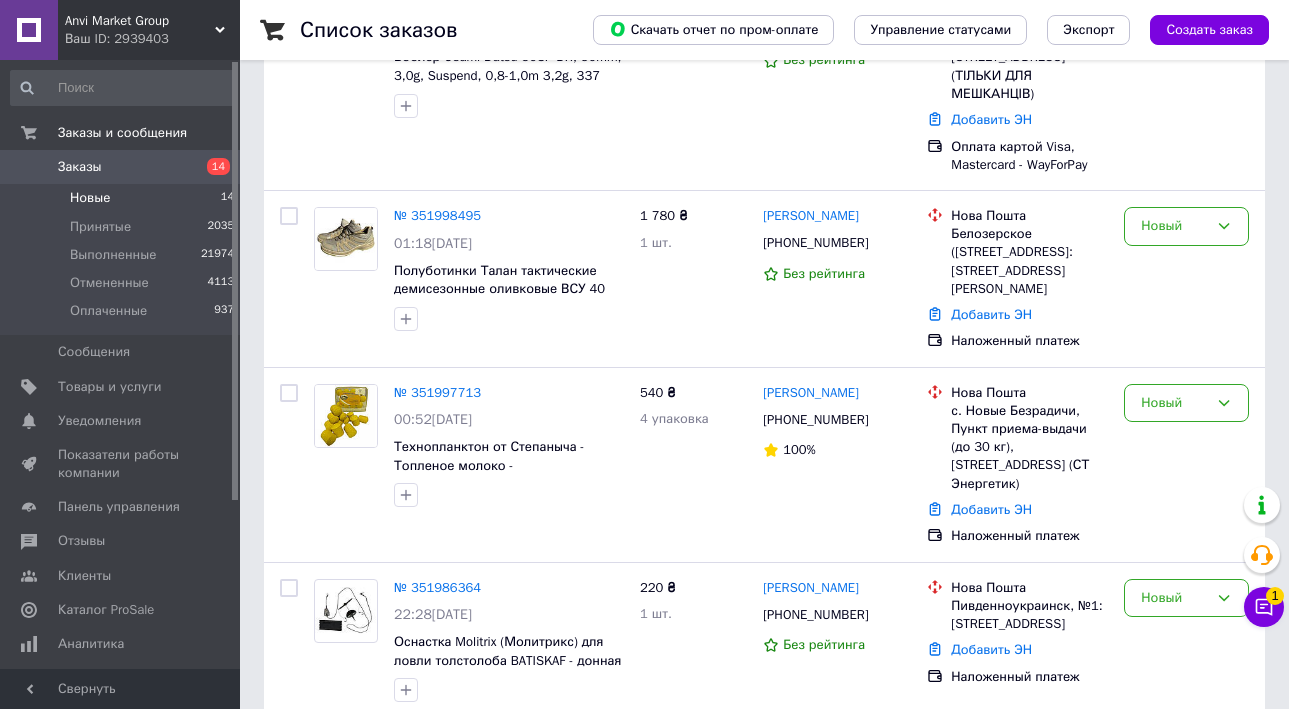 scroll, scrollTop: 1240, scrollLeft: 0, axis: vertical 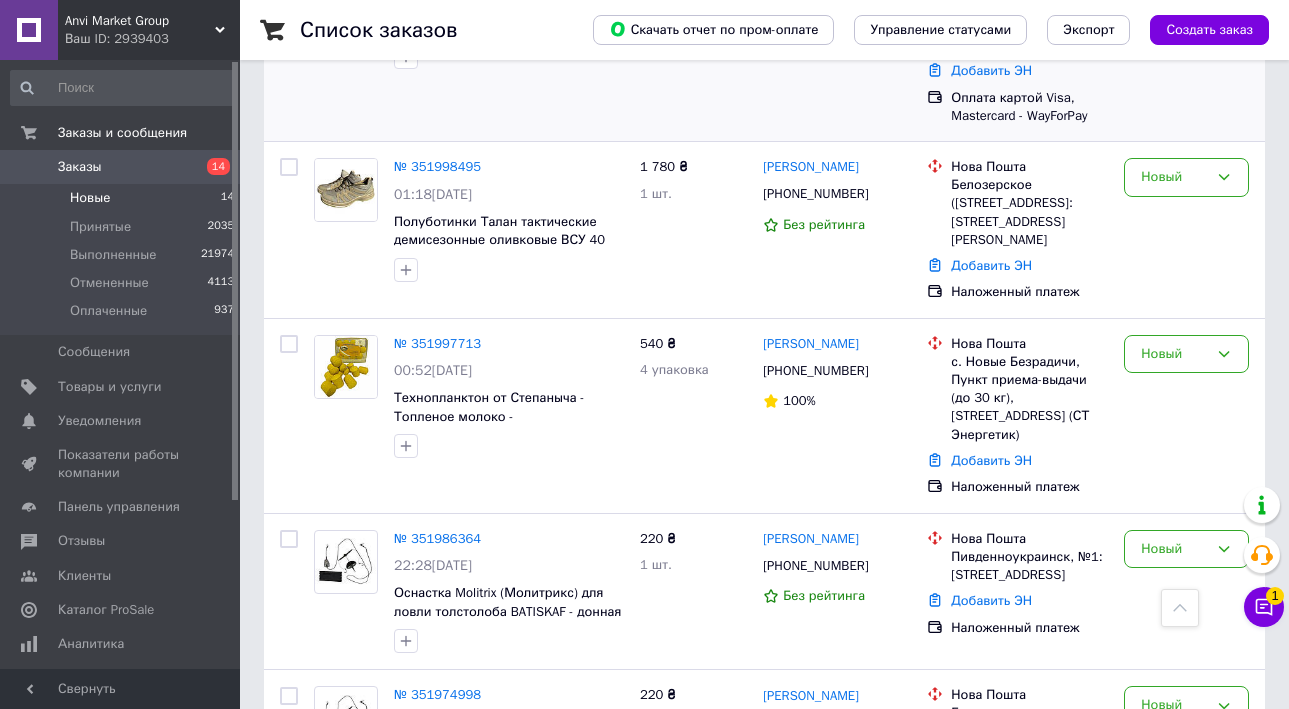 drag, startPoint x: 644, startPoint y: 107, endPoint x: 747, endPoint y: 68, distance: 110.13628 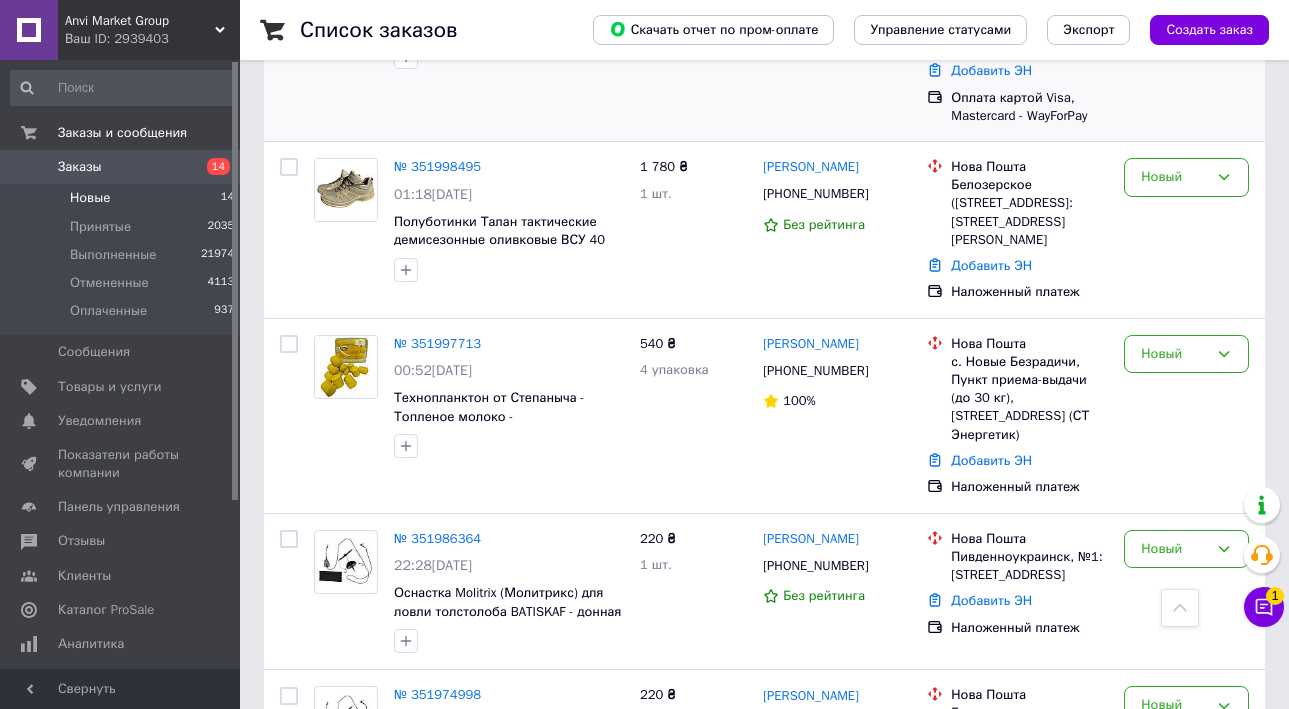 drag, startPoint x: 651, startPoint y: 116, endPoint x: 663, endPoint y: 114, distance: 12.165525 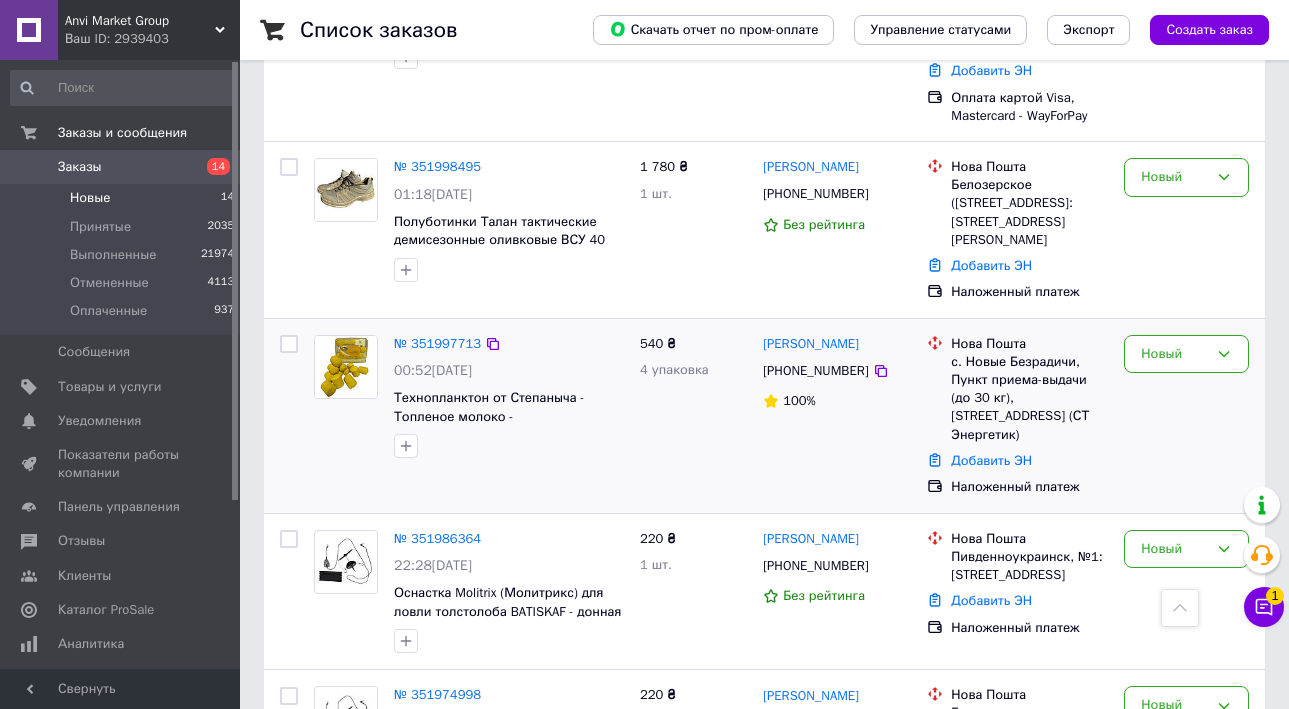 click on "540 ₴ 4 упаковка" at bounding box center [693, 416] 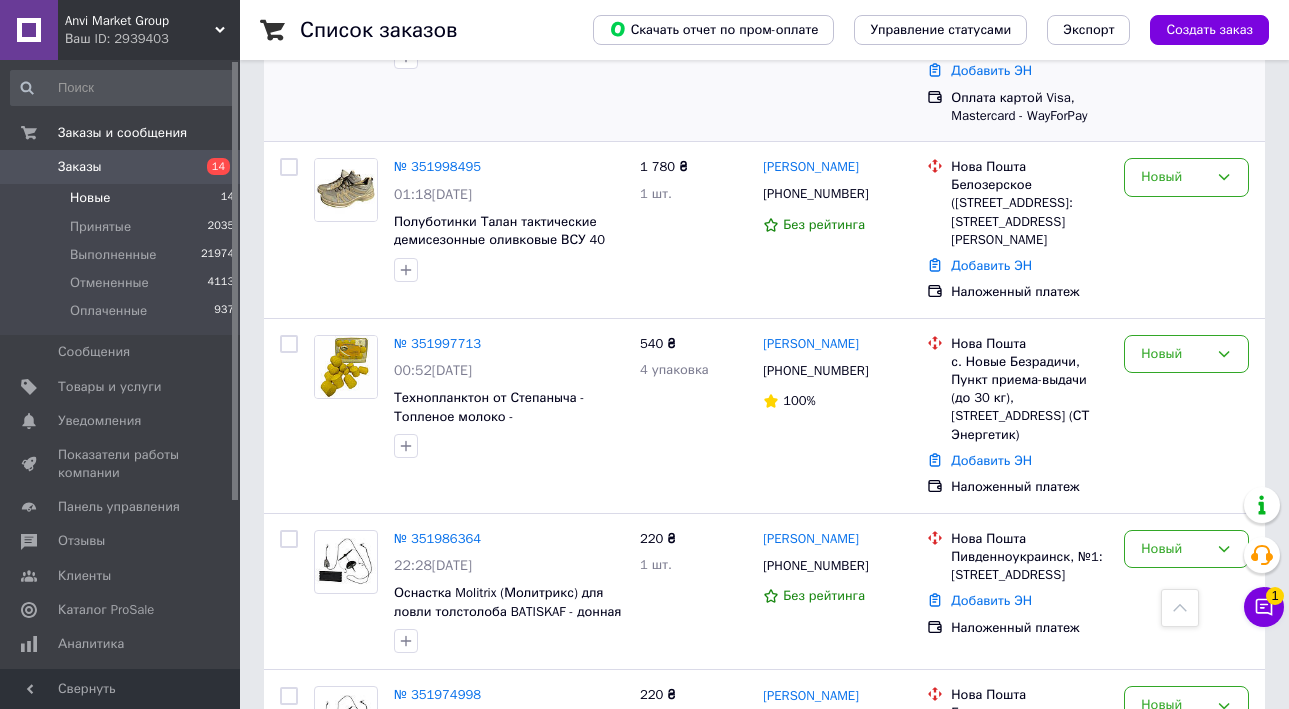 click on "№ 352000451 03:25, 10.07.2025 Воблер Usami Datsu 50SP-DR, 50mm, 3,0g, Suspend, 0,8-1,0m 3,2g, 337" at bounding box center (469, 35) 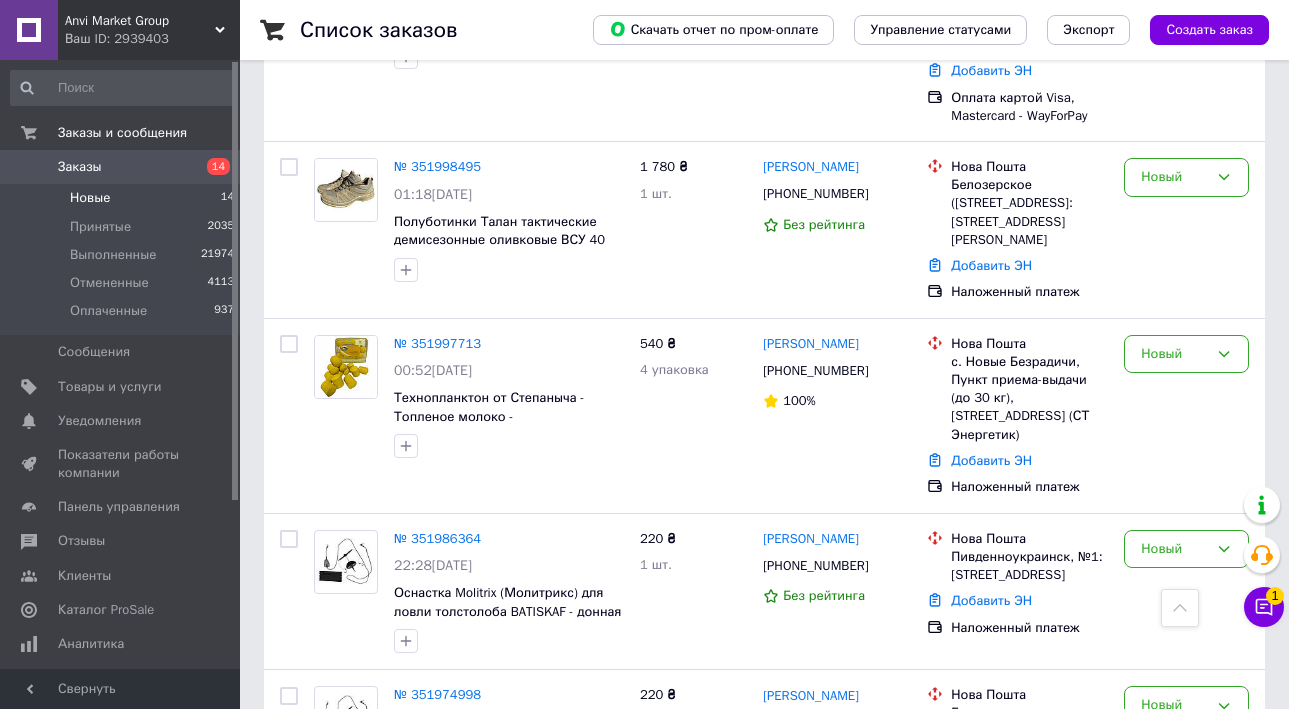 click on "Новые" at bounding box center [90, 198] 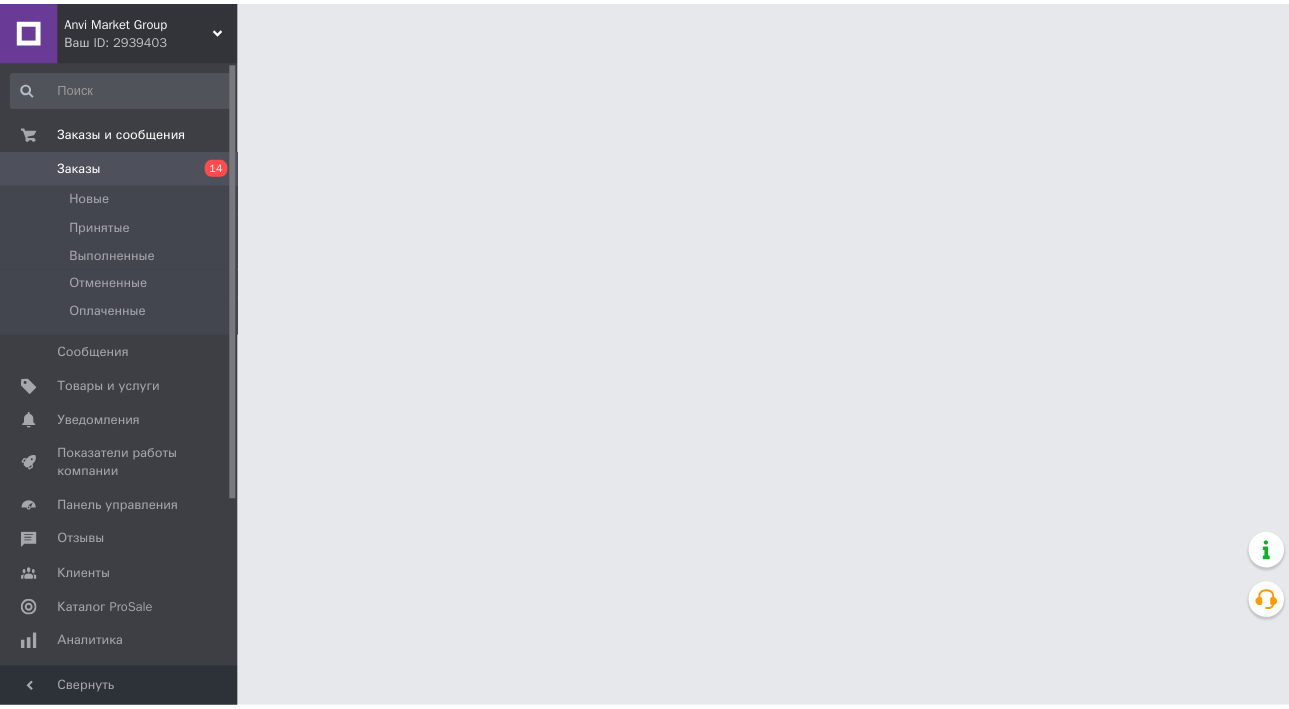 scroll, scrollTop: 0, scrollLeft: 0, axis: both 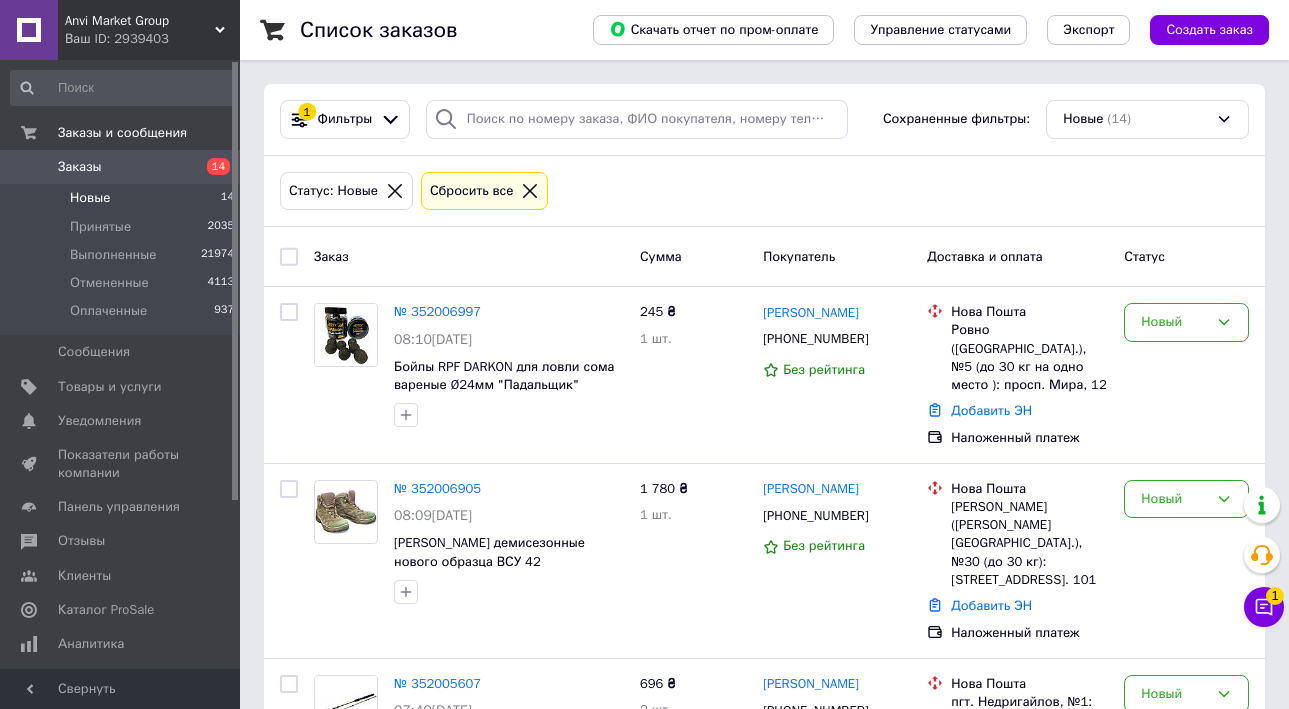 click on "Заказ" at bounding box center [469, 256] 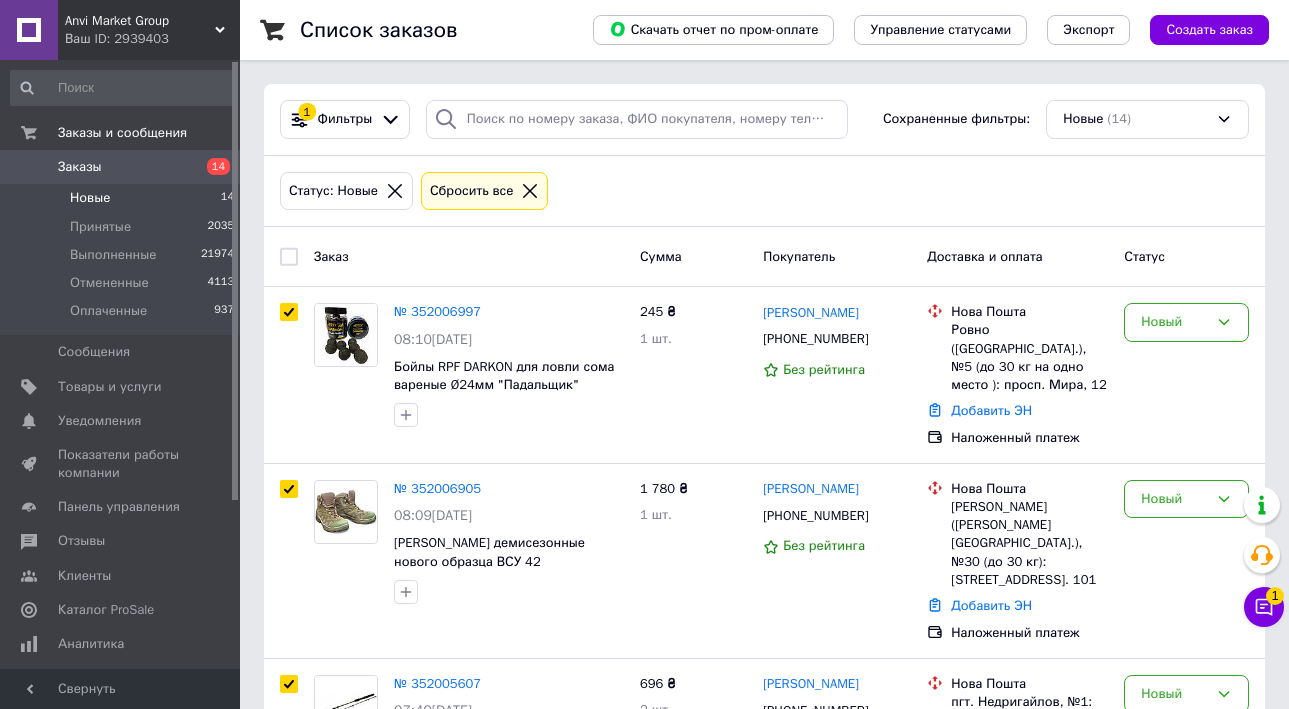 checkbox on "true" 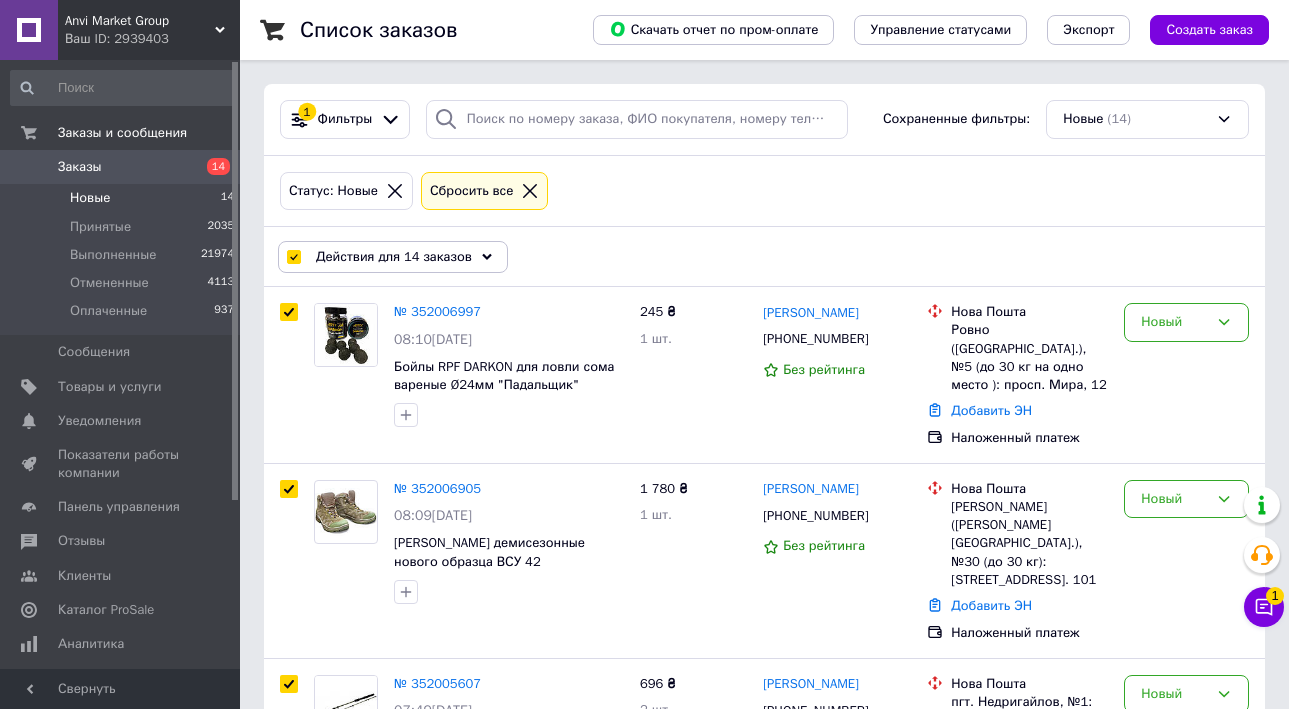 click on "Действия для 14 заказов" at bounding box center (394, 257) 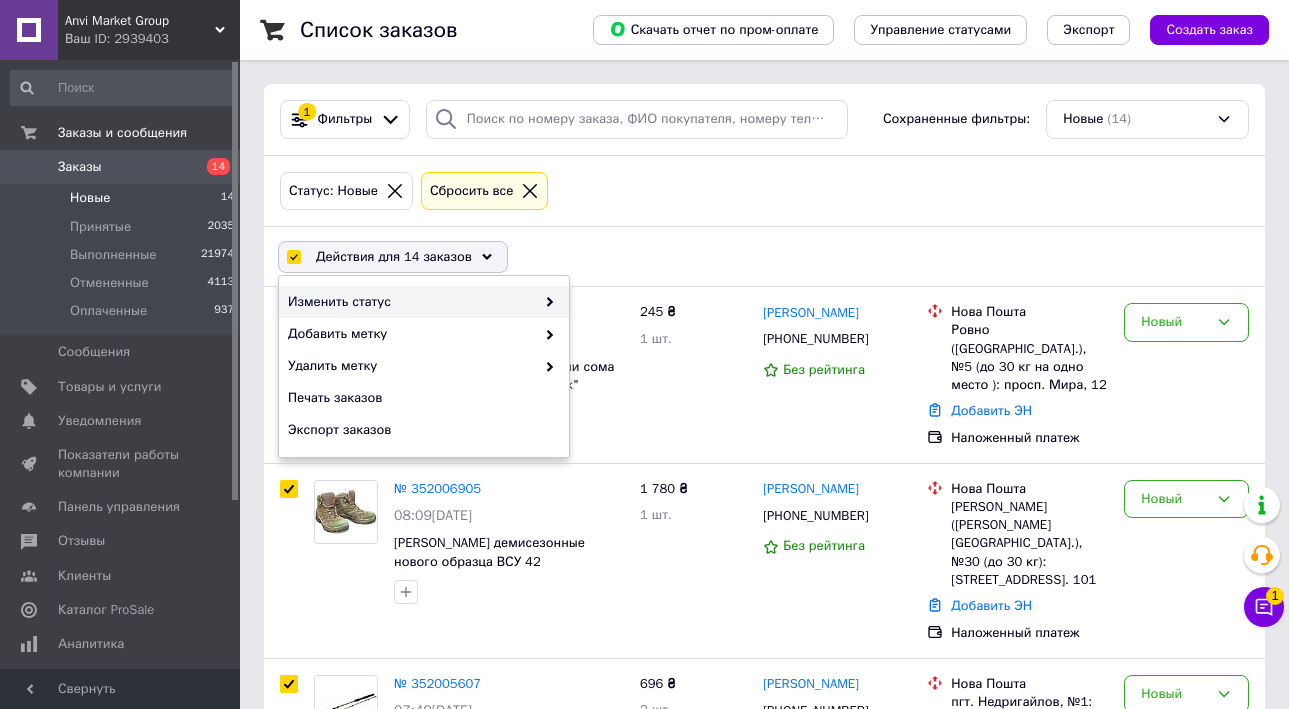 click on "Изменить статус" at bounding box center (411, 302) 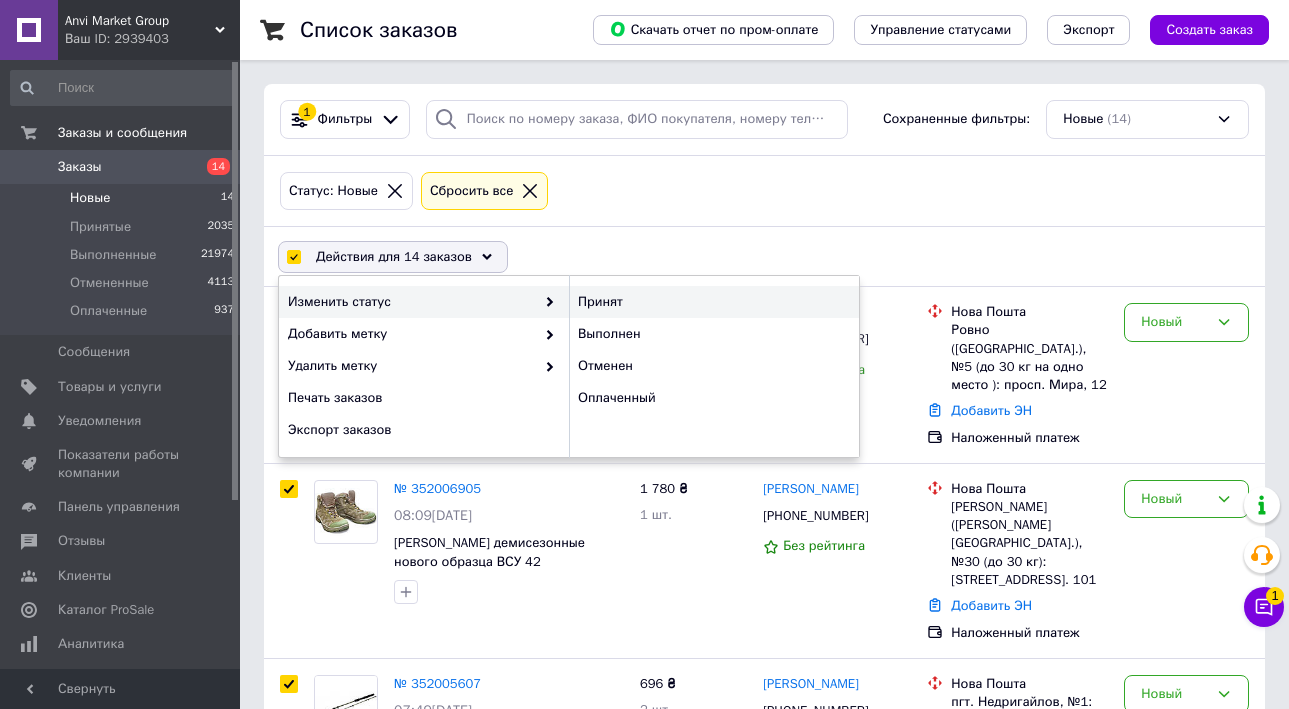 click on "Принят" at bounding box center (714, 302) 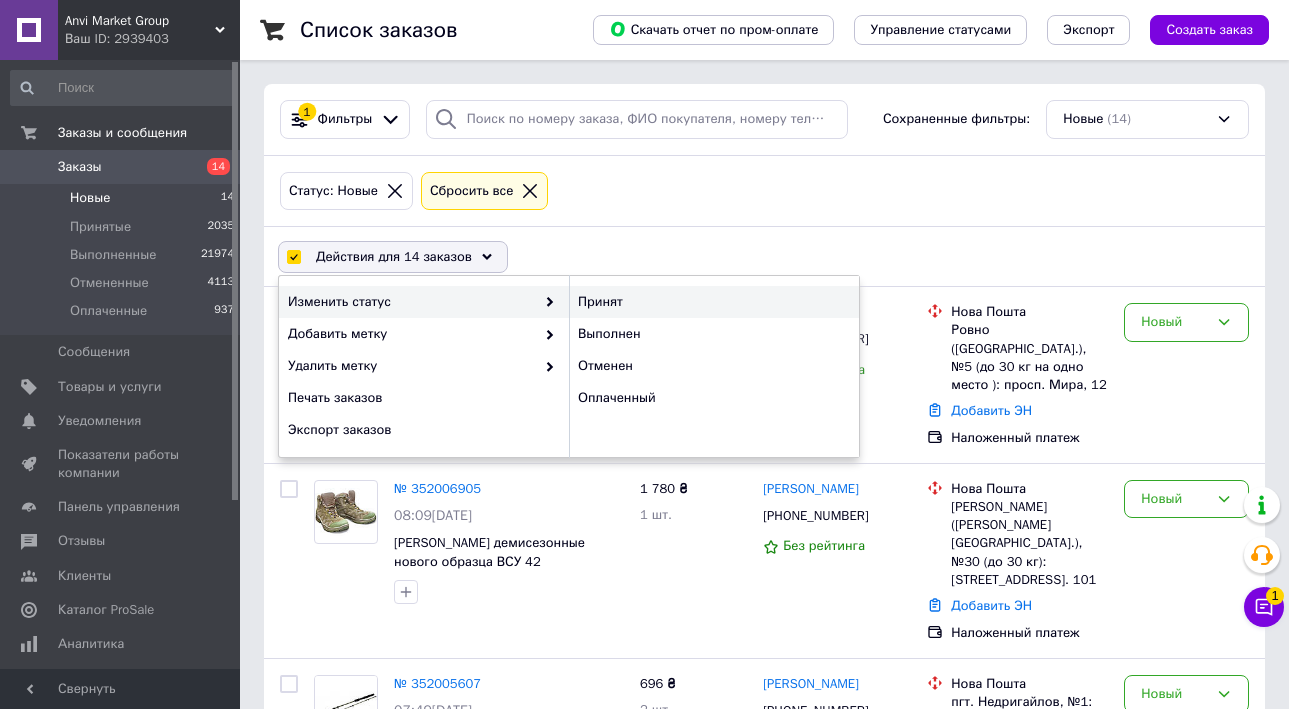 checkbox on "false" 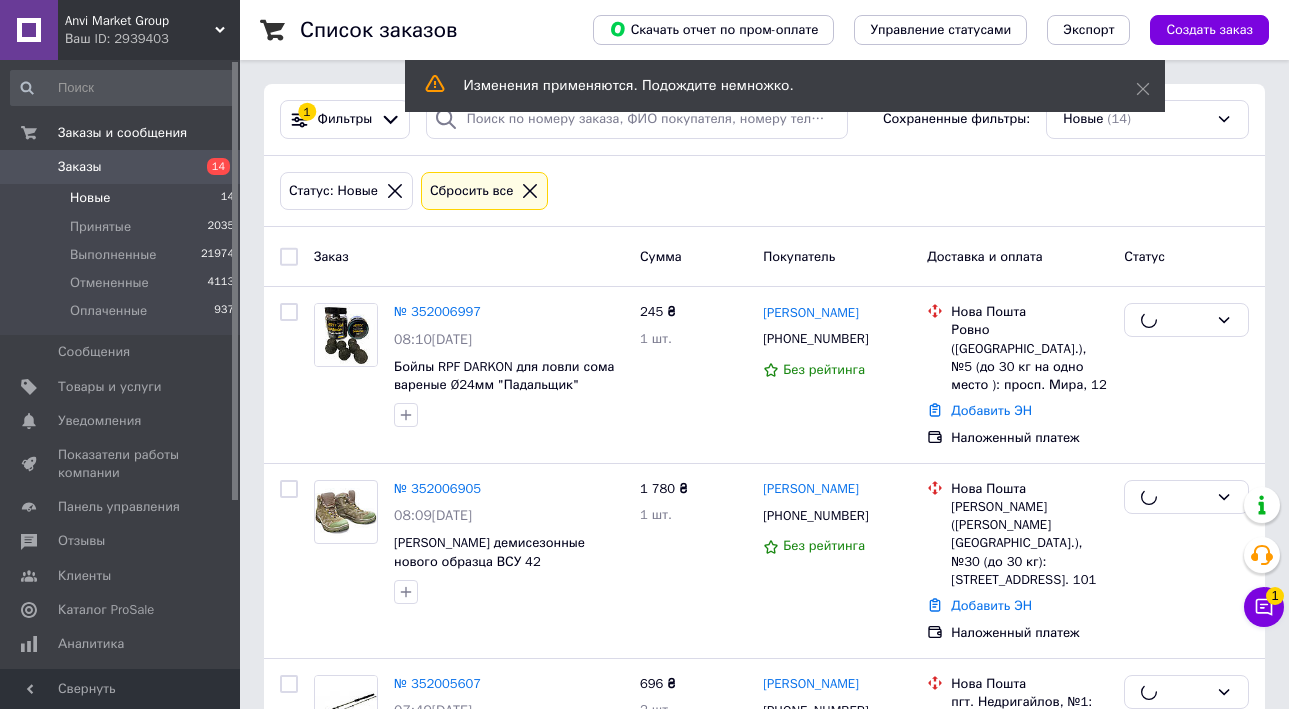click on "Статус: Новые Сбросить все" at bounding box center [764, 191] 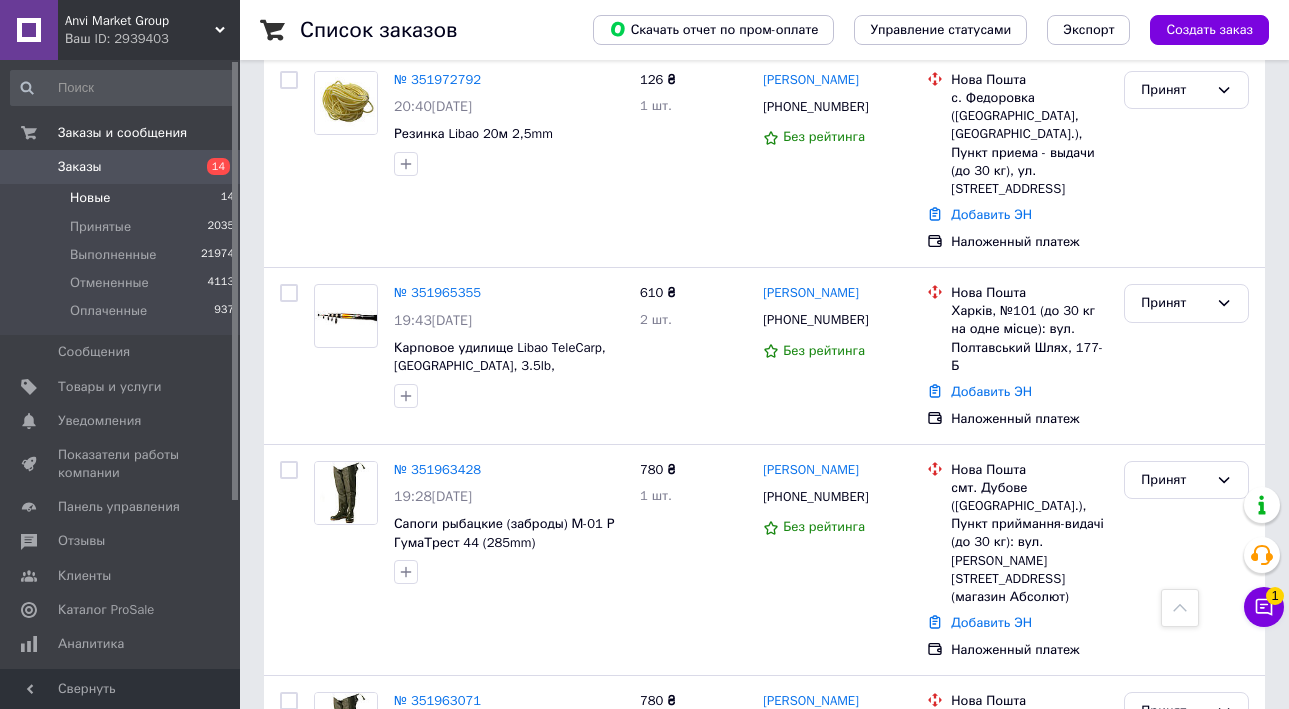 scroll, scrollTop: 2126, scrollLeft: 0, axis: vertical 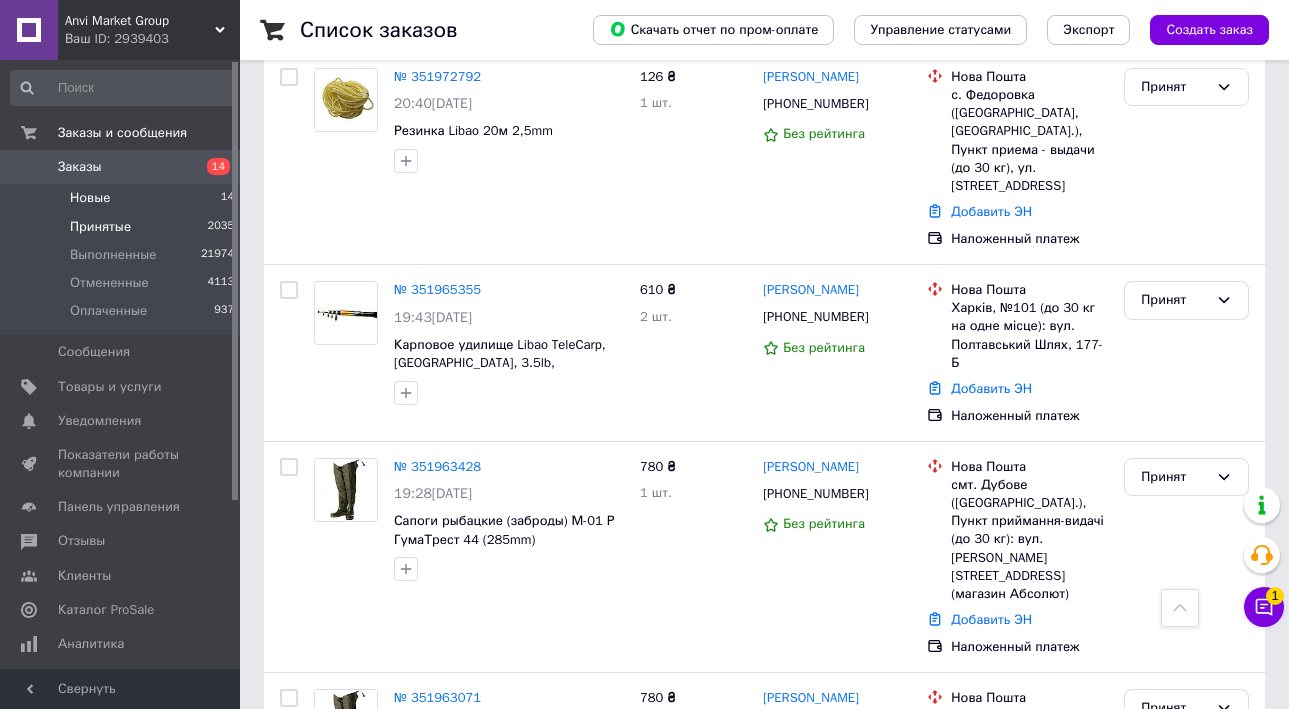 click on "Принятые 2035" at bounding box center (123, 227) 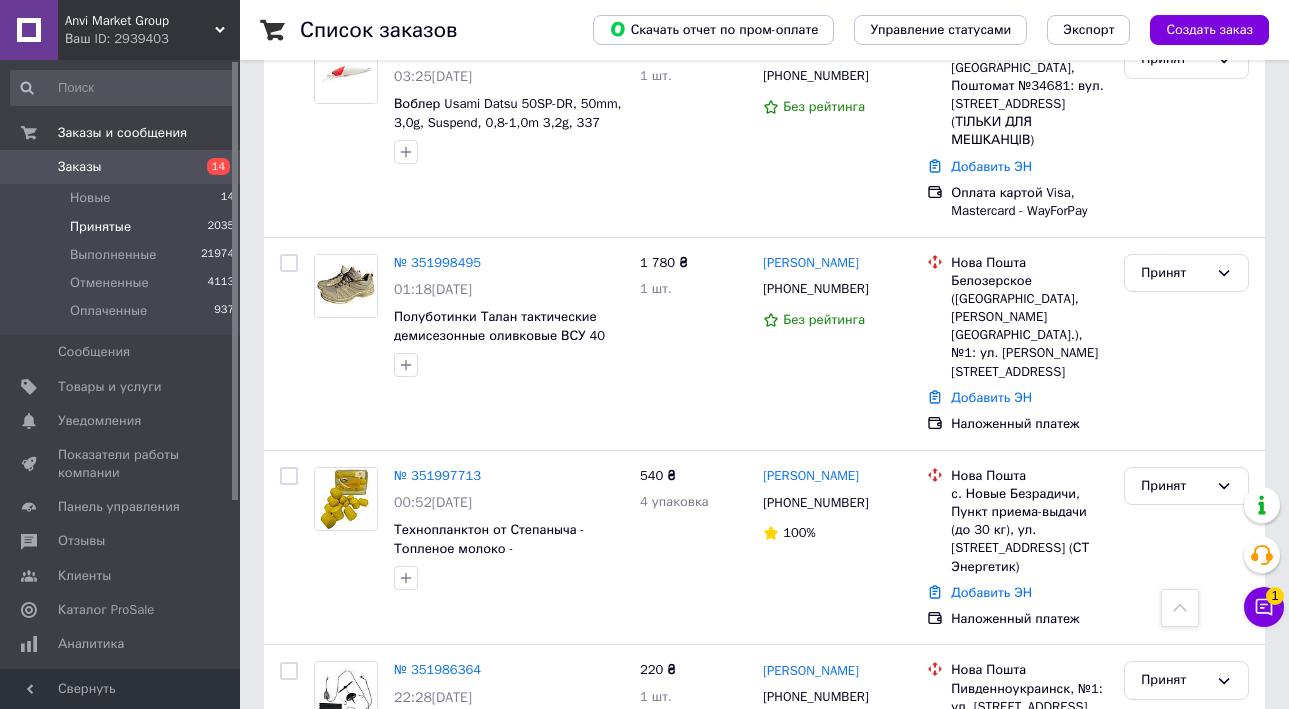 scroll, scrollTop: 1200, scrollLeft: 0, axis: vertical 